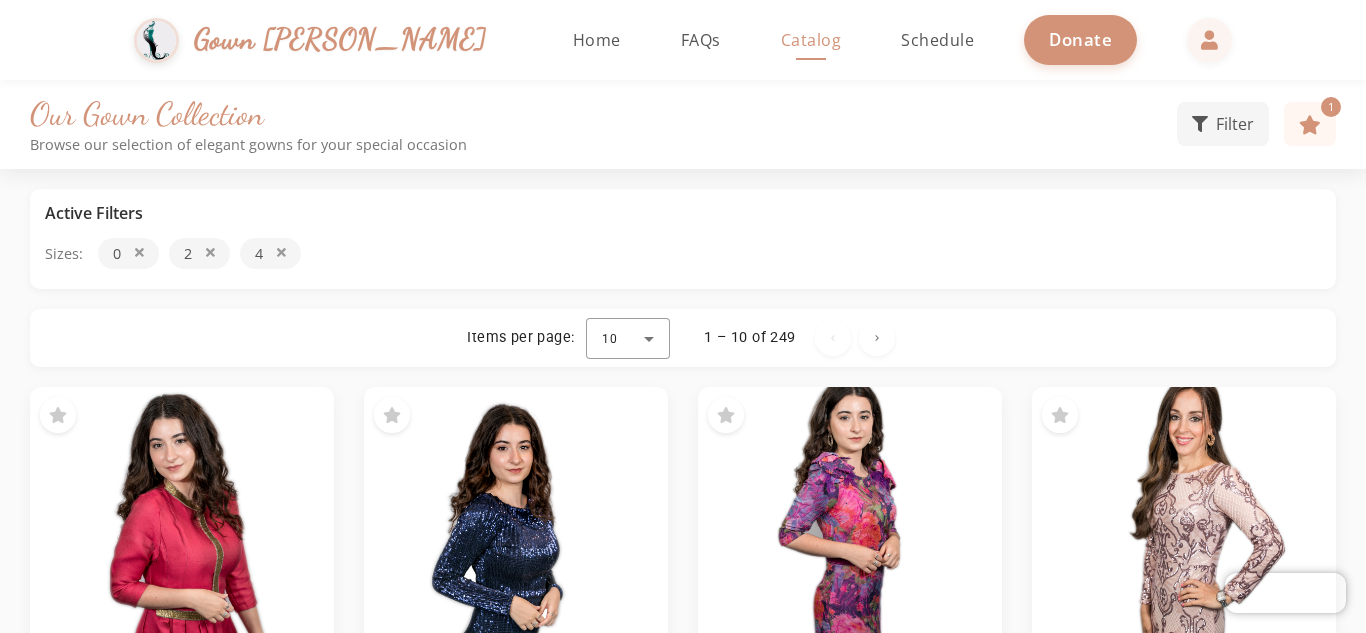 scroll, scrollTop: 0, scrollLeft: 0, axis: both 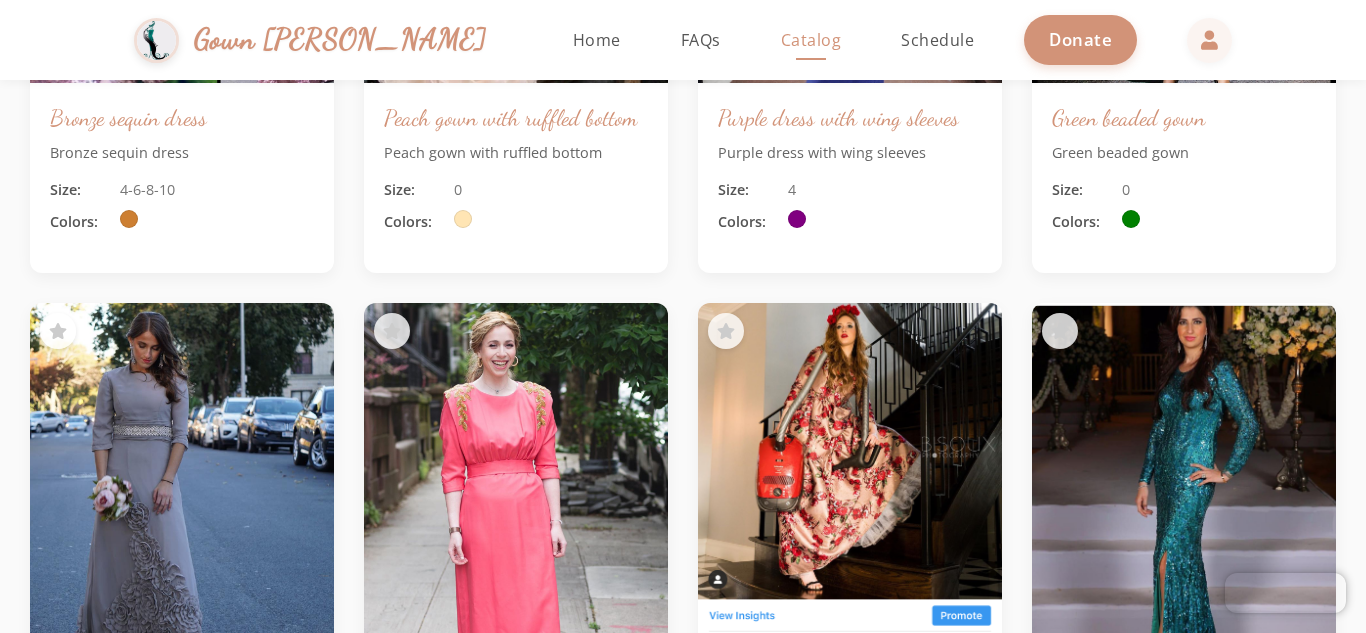 click on "Active Filters Sizes: 0 2 4  Items per page:  10  1 – 10 of 249  Red gown with gold trimming Red gown with gold trimming Size: 2 Colors: Navy sequin column gown Navy sequin column gown Size: 0 Colors: Floral gown Floral gown Size: 0 Colors: Pink lace Pink lace Size: 0 Colors: Hot pink gown Hot pink gown Size: 0 Colors: Light blue princess gown Light blue princess gown Size: 0 Colors: Floral gown Floral gown Size: 0 Colors: Pink on pink gown Pink on pink gown Size: 0 Colors: White and blue floral White and blue floral Size: 0 Colors: Green beaded gown Green beaded gown Size: 0 Colors: Lilac gown Lilac gown Size: 0 Colors: Gold lace Gold lace Size: 0-4 Colors: Green and gold embellished  Green and gold embellished  Size: 0 Colors: View Gallery White and silver lace  White and silver lace  Size: 0 Colors: Green pleated  Green pleated  Size: 0 Colors: Pink tulle Pink tulle Size: 0 Colors: View Gallery Navy sequin  Navy sequin  Size: 0 Colors: Pink tulle  Pink tulle  Size: 0 Colors: Needle and thread Size: 2 0-2" 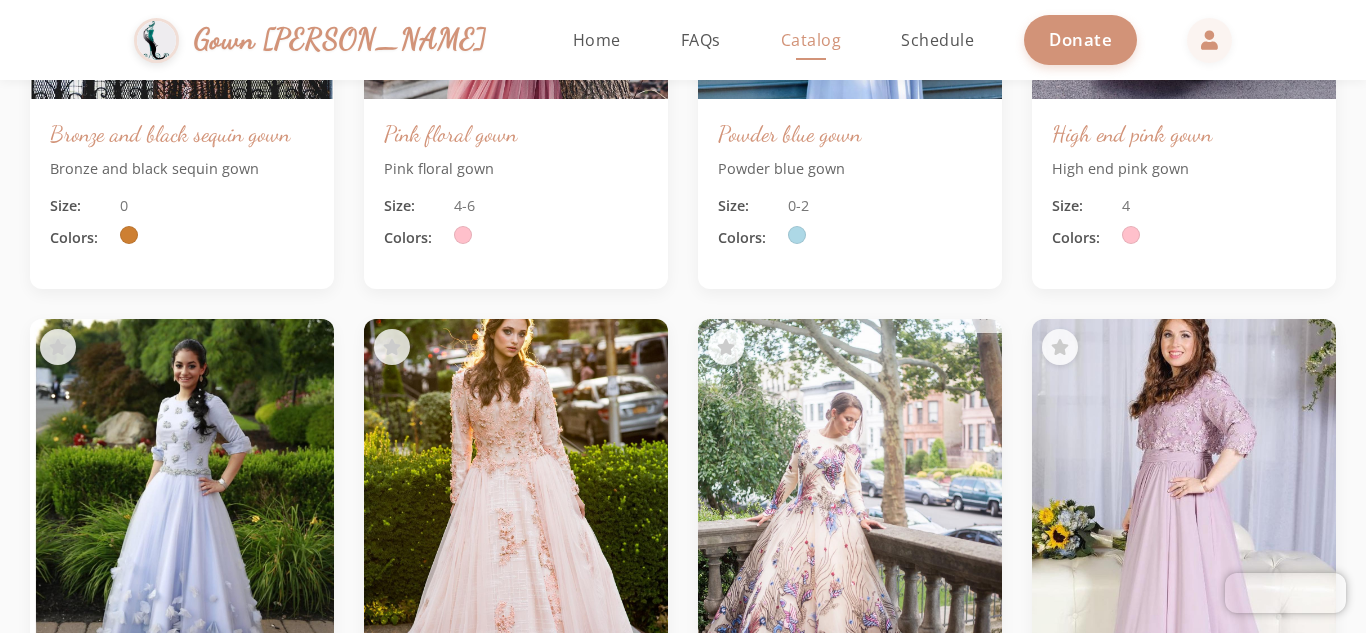 scroll, scrollTop: 31080, scrollLeft: 0, axis: vertical 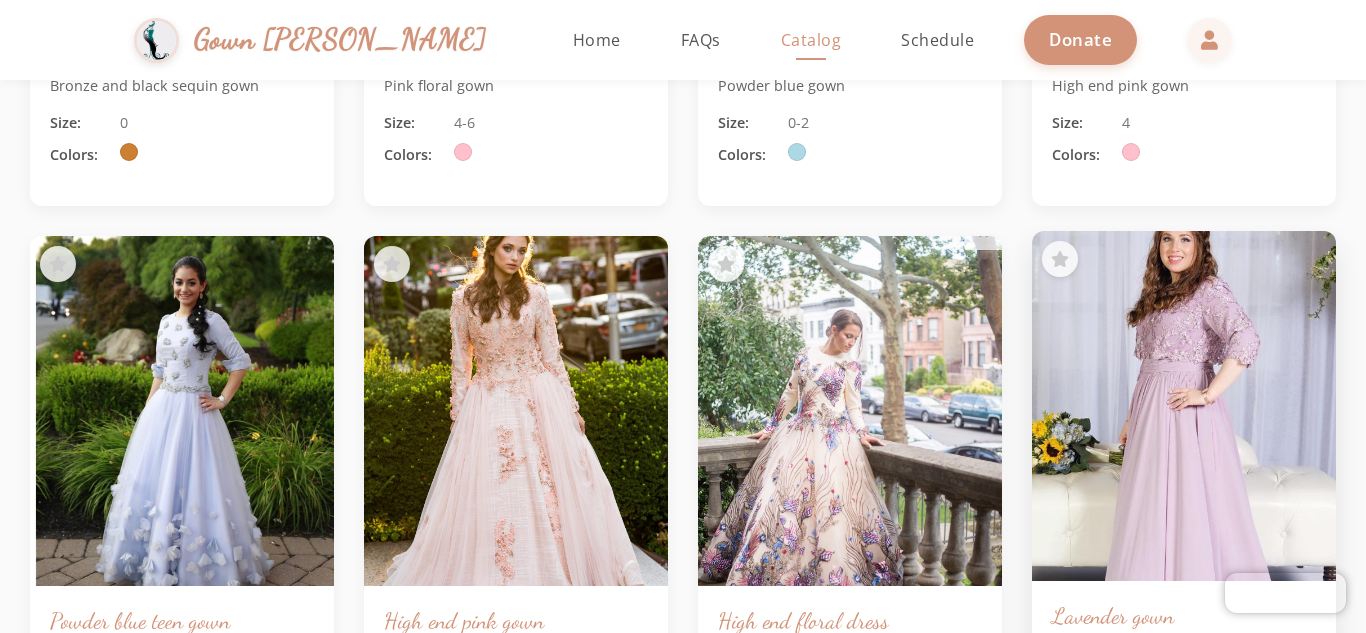click 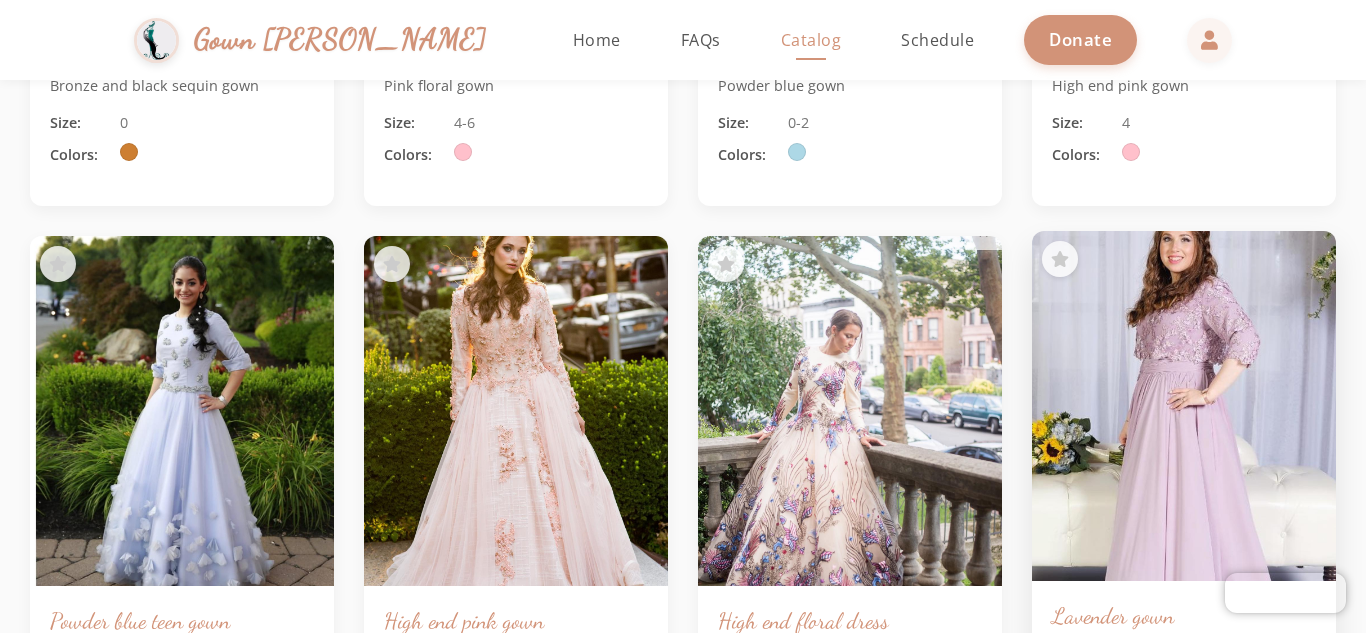 click on "Lavender gown" 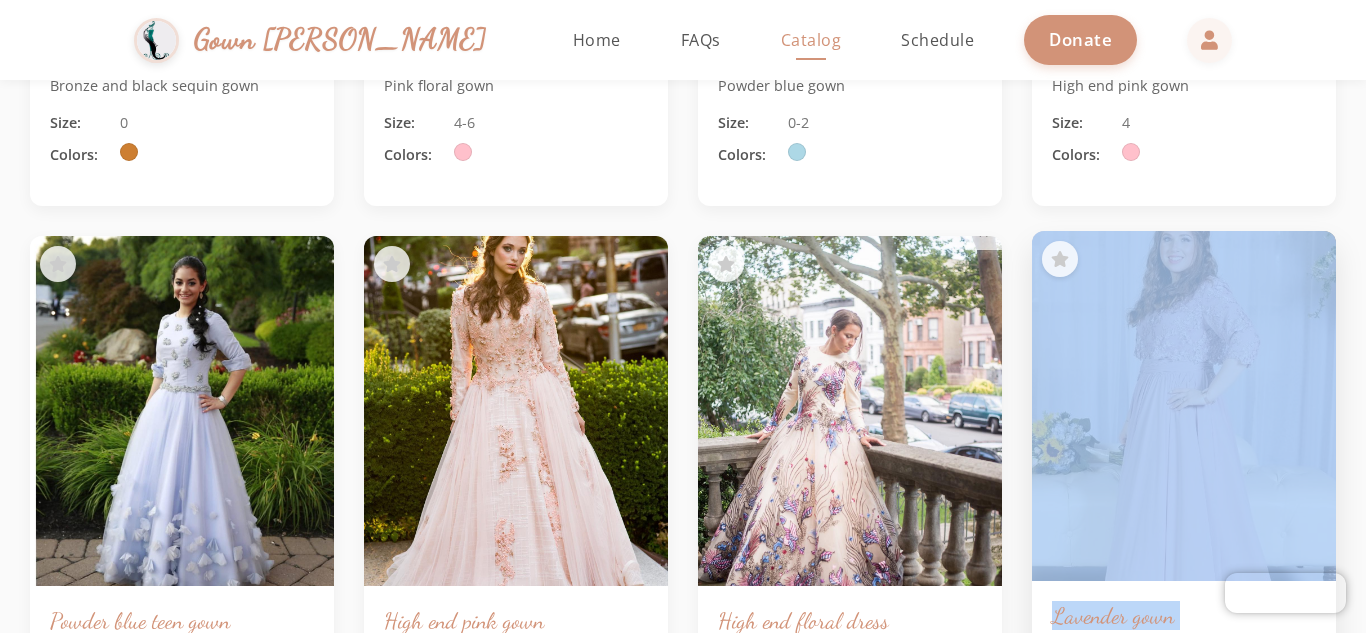 drag, startPoint x: 1090, startPoint y: 497, endPoint x: 1099, endPoint y: 201, distance: 296.13678 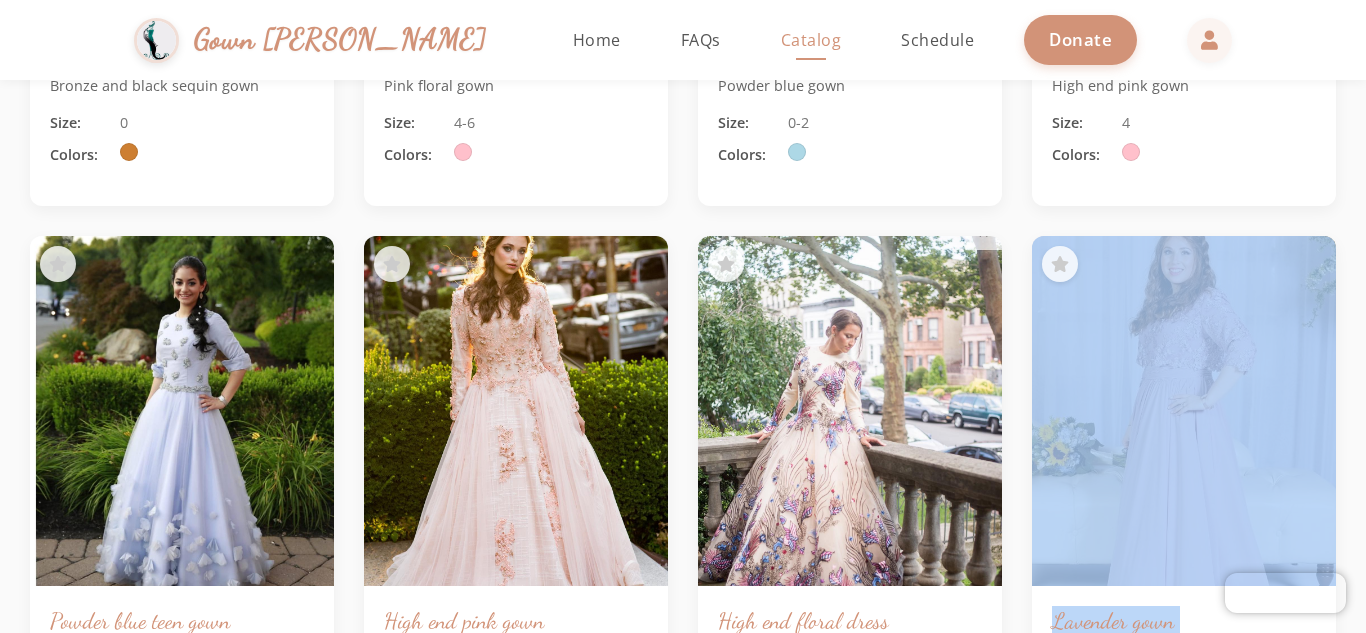 click on "Active Filters Sizes: 0 2 4  Items per page:  10  1 – 10 of 249  Red gown with gold trimming Red gown with gold trimming Size: 2 Colors: Navy sequin column gown Navy sequin column gown Size: 0 Colors: Floral gown Floral gown Size: 0 Colors: Pink lace Pink lace Size: 0 Colors: Hot pink gown Hot pink gown Size: 0 Colors: Light blue princess gown Light blue princess gown Size: 0 Colors: Floral gown Floral gown Size: 0 Colors: Pink on pink gown Pink on pink gown Size: 0 Colors: White and blue floral White and blue floral Size: 0 Colors: Green beaded gown Green beaded gown Size: 0 Colors: Lilac gown Lilac gown Size: 0 Colors: Gold lace Gold lace Size: 0-4 Colors: Green and gold embellished  Green and gold embellished  Size: 0 Colors: View Gallery White and silver lace  White and silver lace  Size: 0 Colors: Green pleated  Green pleated  Size: 0 Colors: Pink tulle Pink tulle Size: 0 Colors: View Gallery Navy sequin  Navy sequin  Size: 0 Colors: Pink tulle  Pink tulle  Size: 0 Colors: Needle and thread Size: 2 0-2" 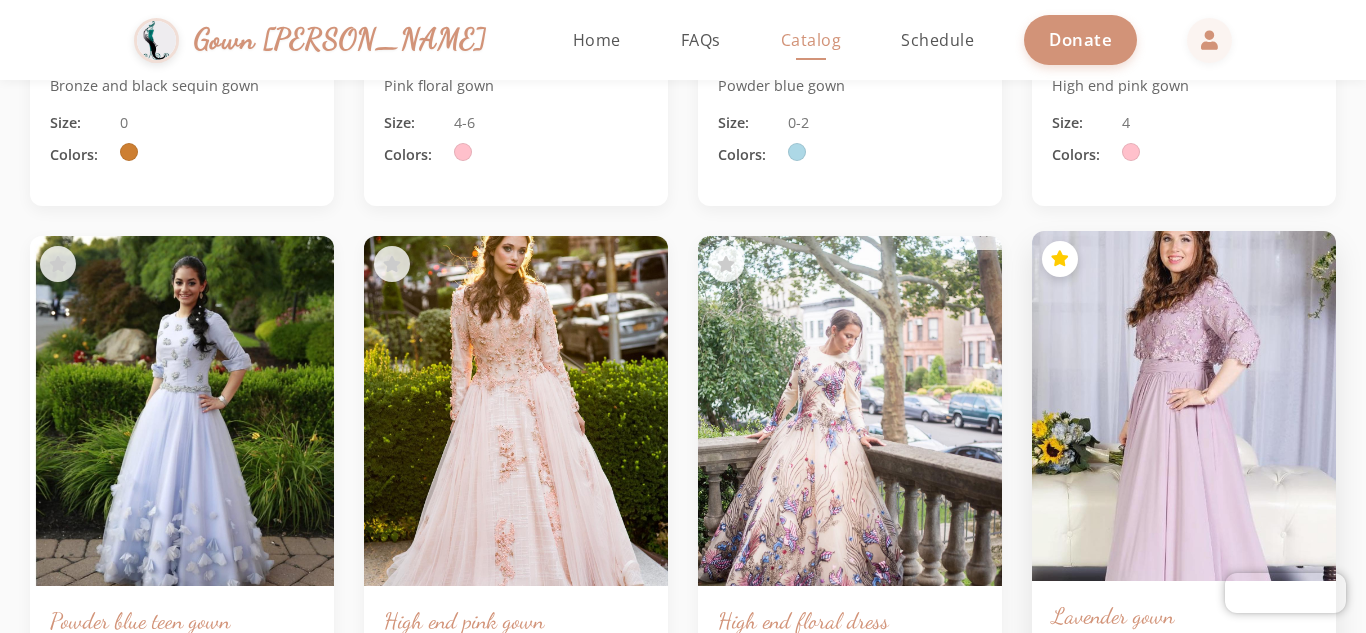 click 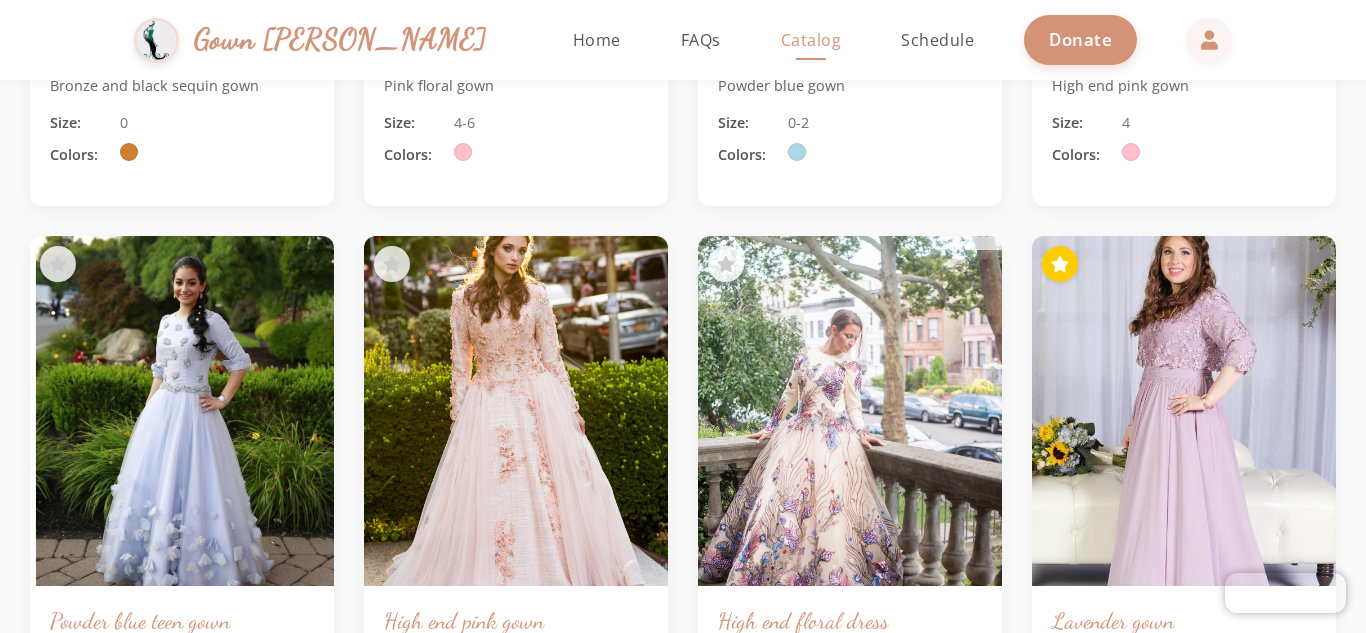 type 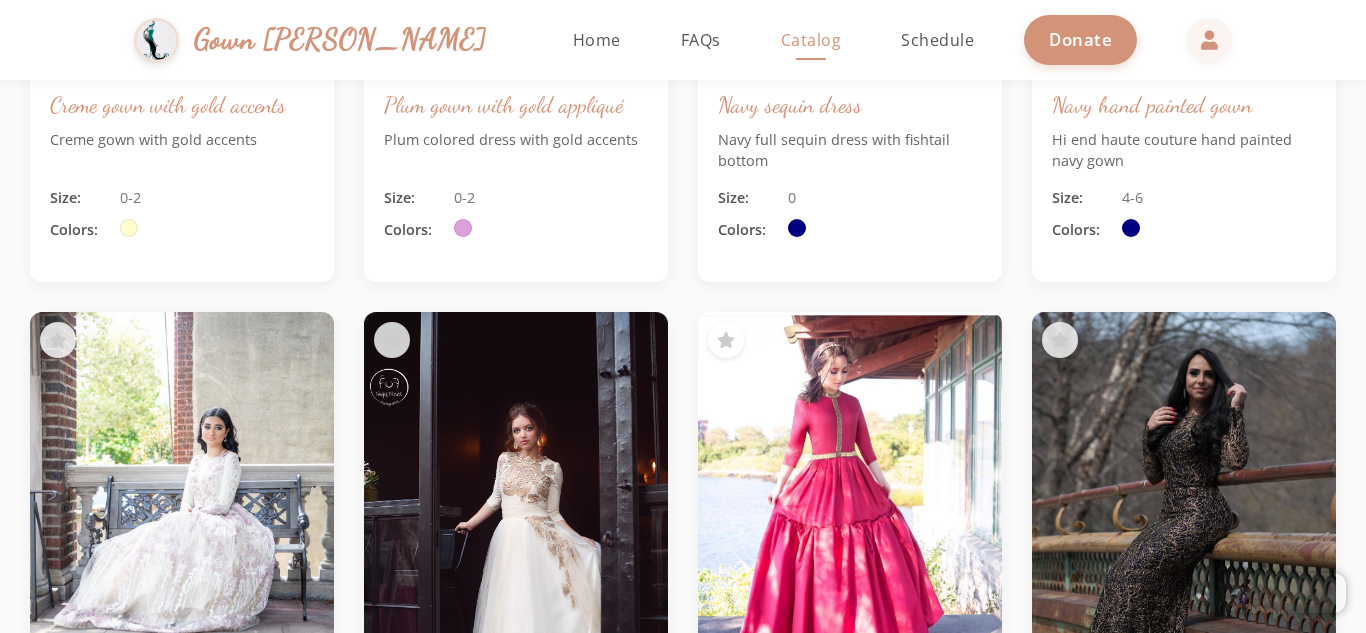scroll, scrollTop: 33440, scrollLeft: 0, axis: vertical 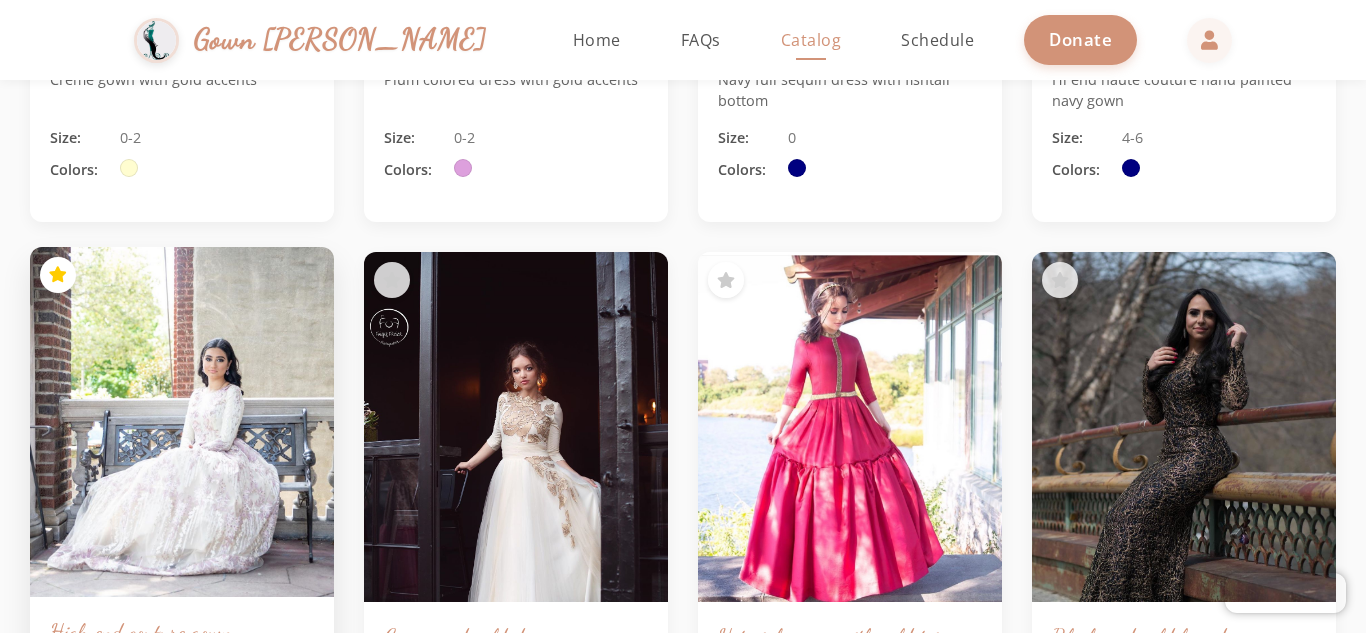 click 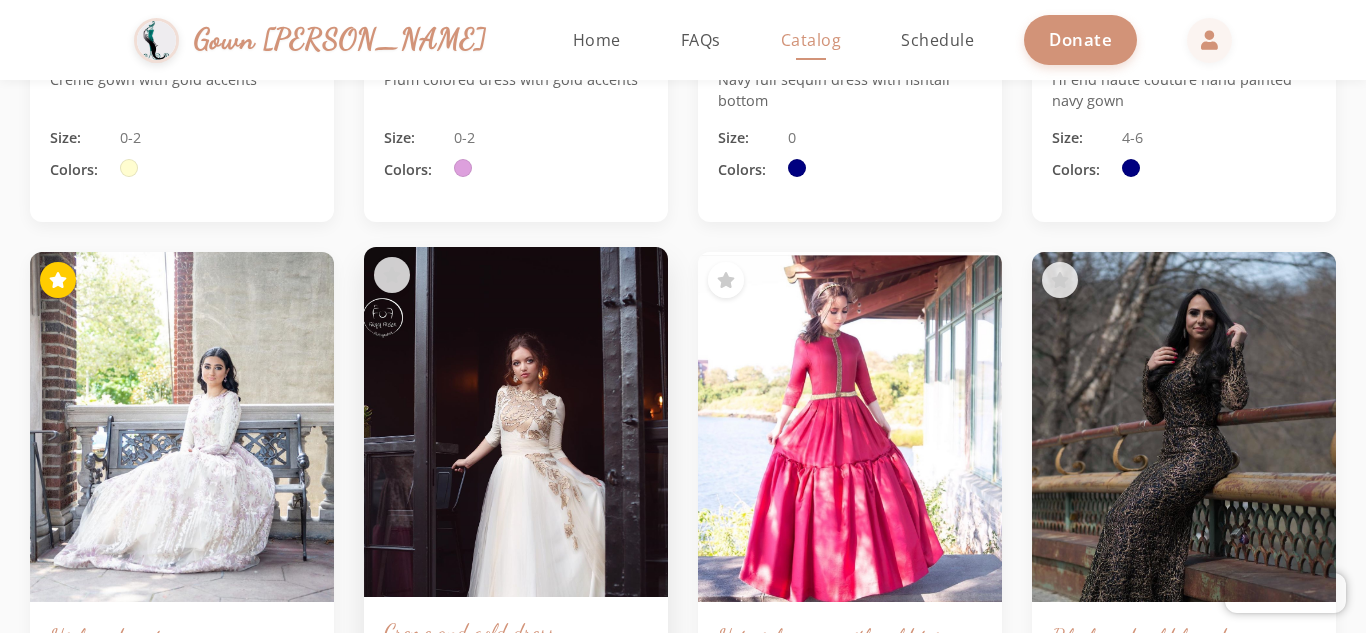 type 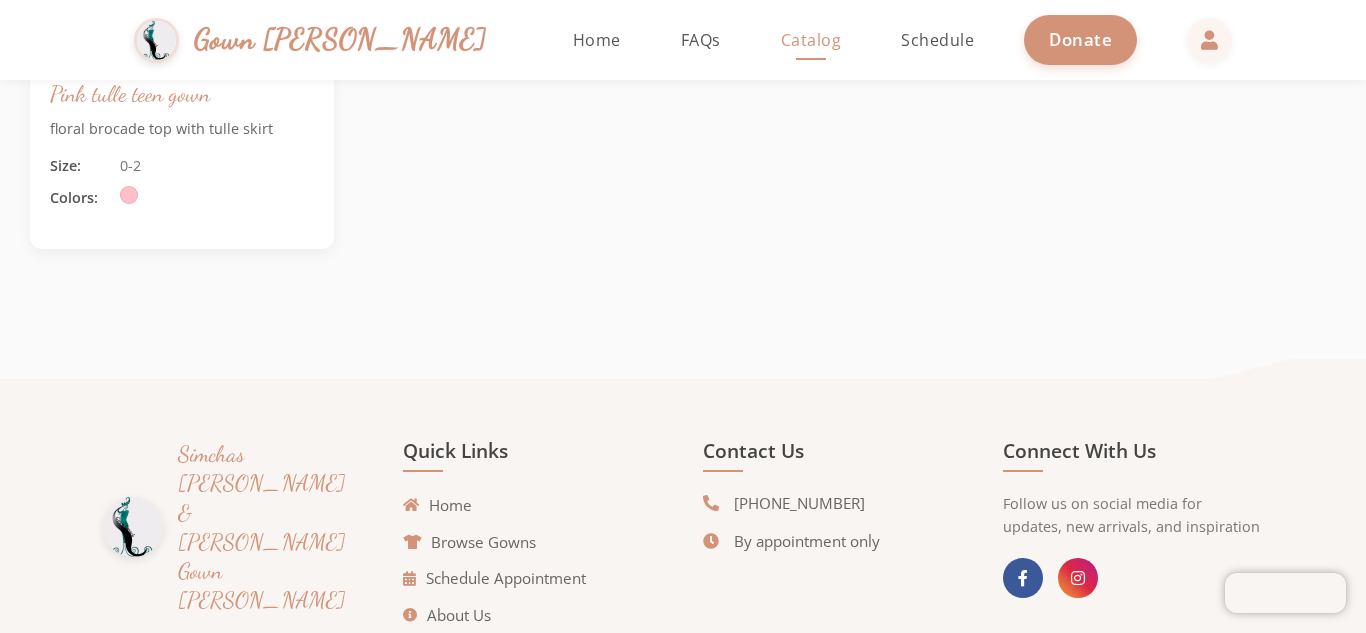 scroll, scrollTop: 37015, scrollLeft: 0, axis: vertical 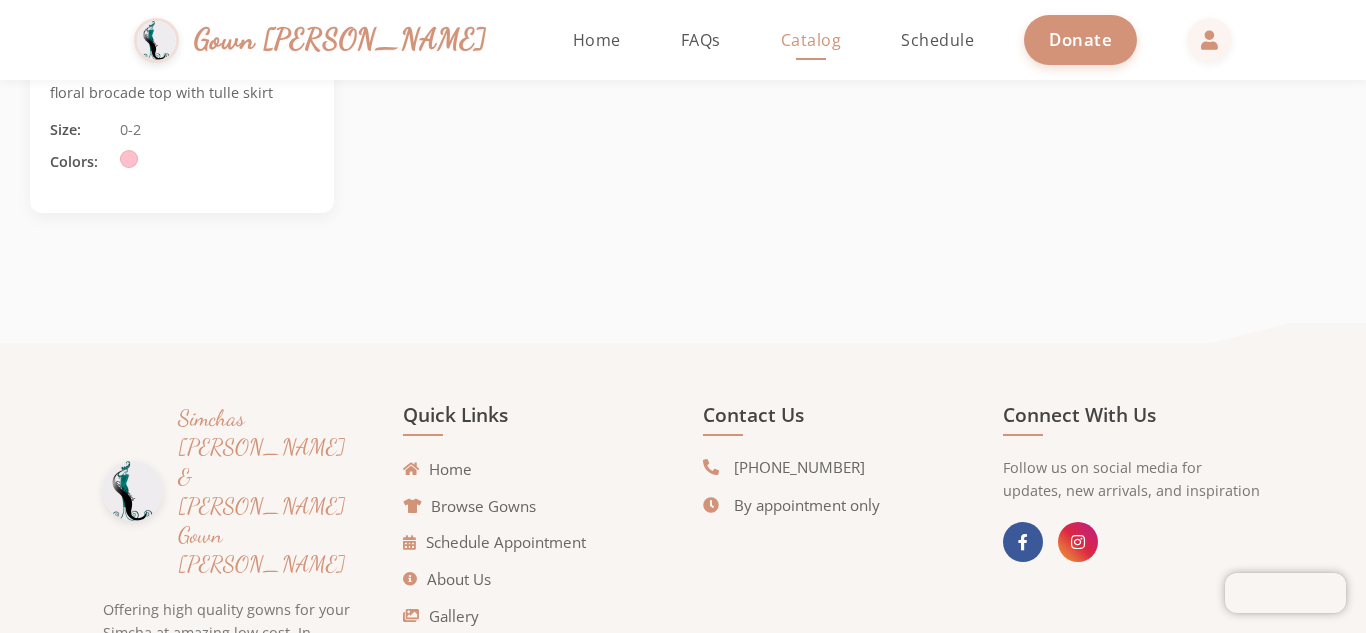 click on "Gown [PERSON_NAME] Home FAQs Catalog Schedule Donate Our Gown Collection Browse our selection of elegant gowns for your special occasion Filter 3 Active Filters Sizes: 0 2 4  Items per page:  10  1 – 10 of 249  Red gown with gold trimming Red gown with gold trimming Size: 2 Colors: Navy sequin column gown Navy sequin column gown Size: 0 Colors: Floral gown Floral gown Size: 0 Colors: Pink lace Pink lace Size: 0 Colors: Hot pink gown Hot pink gown Size: 0 Colors: Light blue princess gown Light blue princess gown Size: 0 Colors: Floral gown Floral gown Size: 0 Colors: Pink on pink gown Pink on pink gown Size: 0 Colors: White and blue floral White and blue floral Size: 0 Colors: Green beaded gown Green beaded gown Size: 0 Colors: Lilac gown Lilac gown Size: 0 Colors: Gold lace Gold lace Size: 0-4 Colors: Green and gold embellished  Green and gold embellished  Size: 0 Colors: View Gallery White and silver lace  White and silver lace  Size: 0 Colors: Green pleated  Green pleated  Size: 0 Colors: Pink tulle Pink tulle 0" 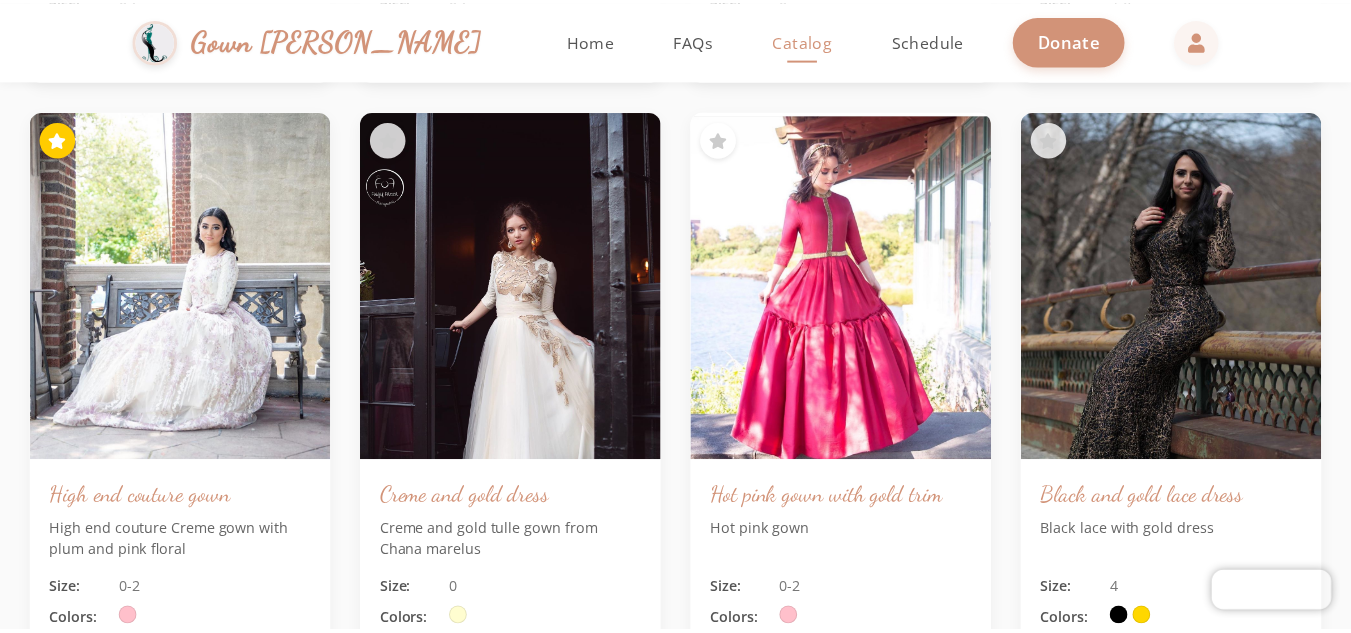 scroll, scrollTop: 33575, scrollLeft: 0, axis: vertical 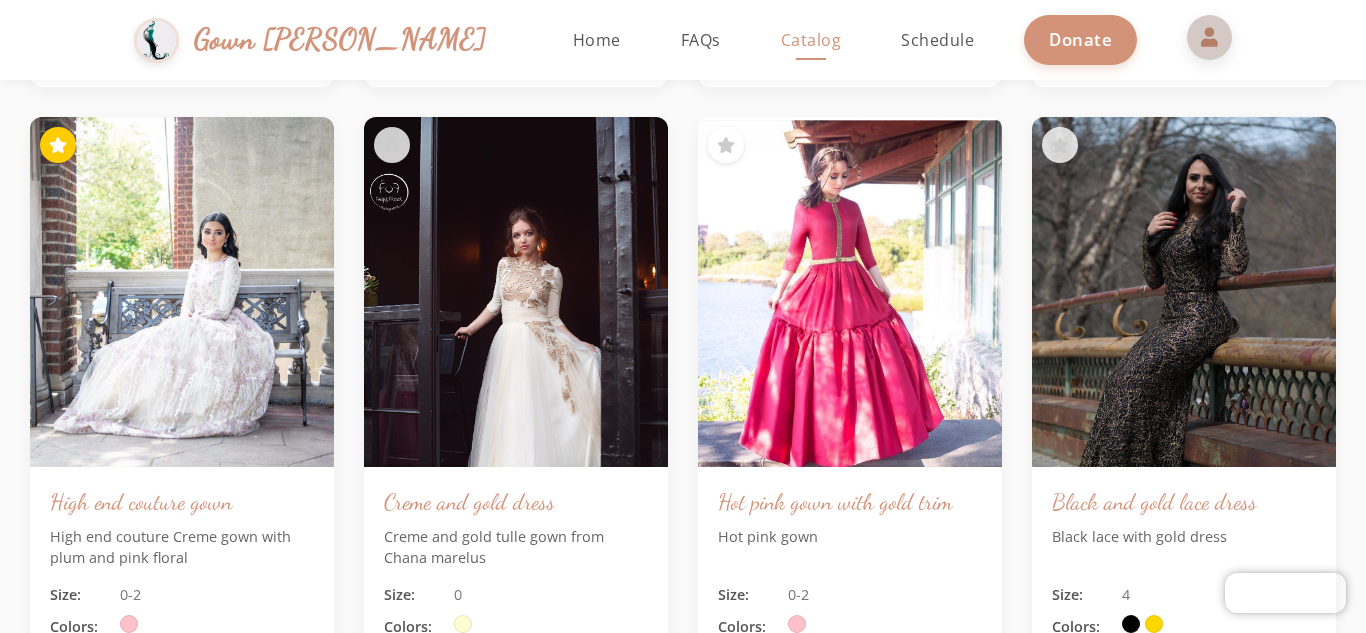 click 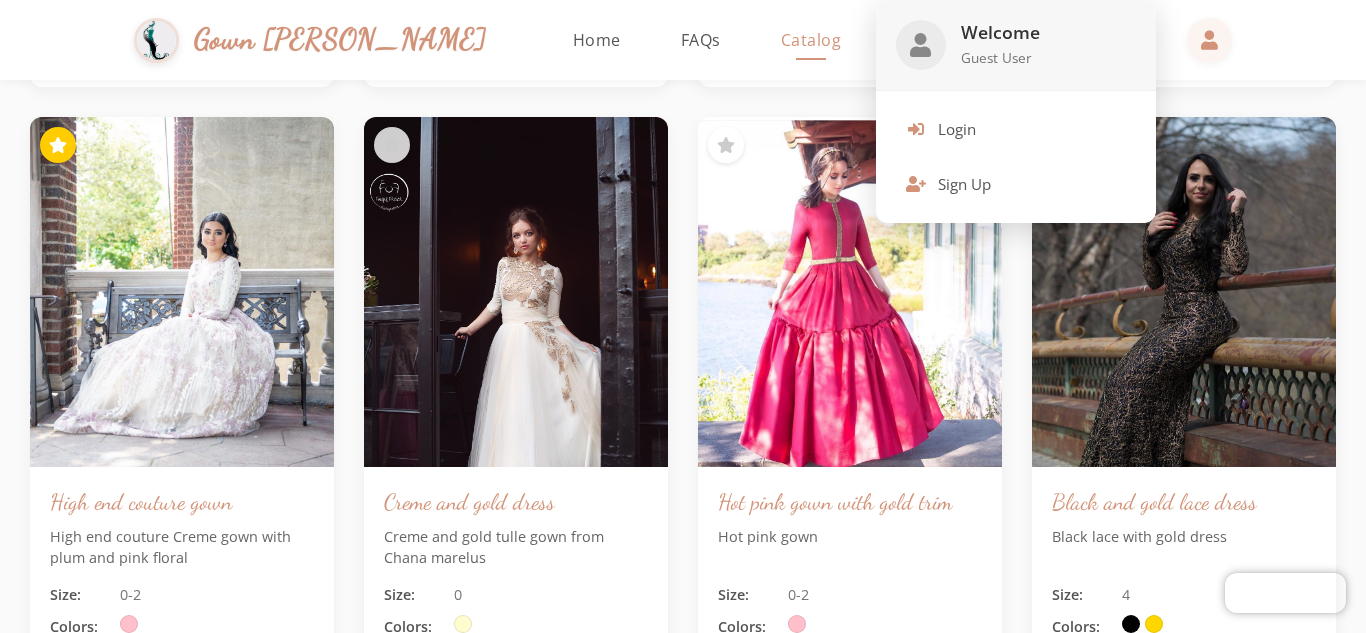 click at bounding box center (683, 316) 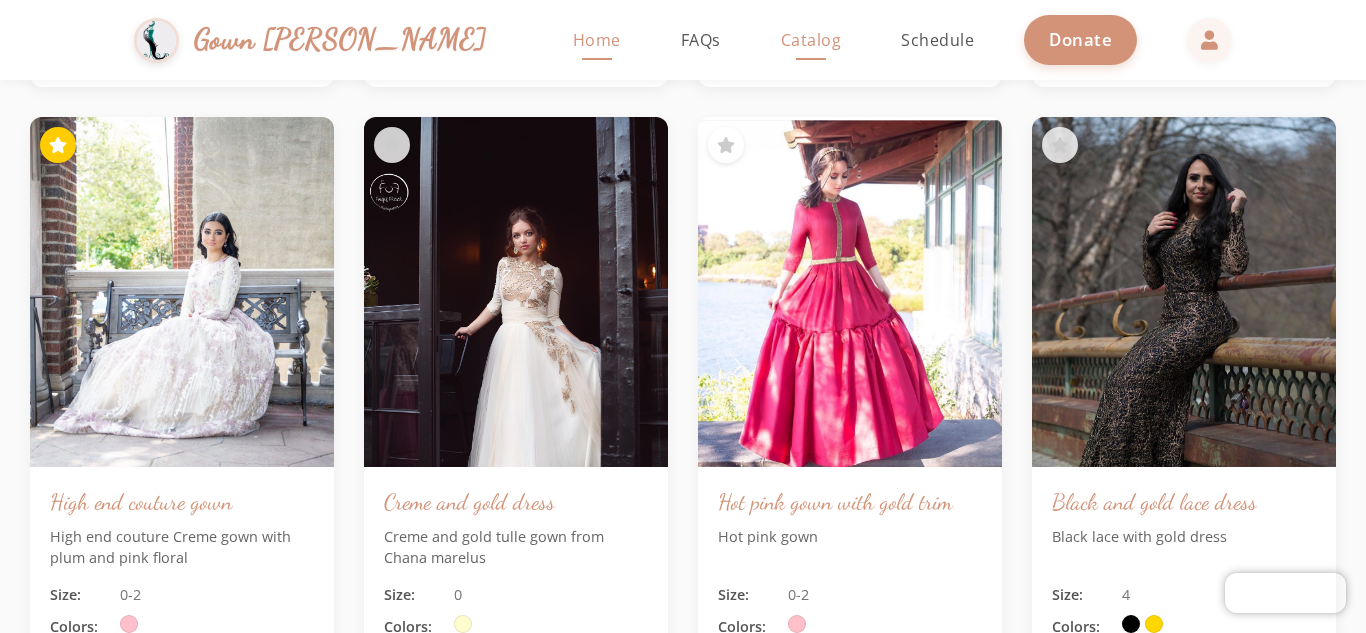 click on "Home" 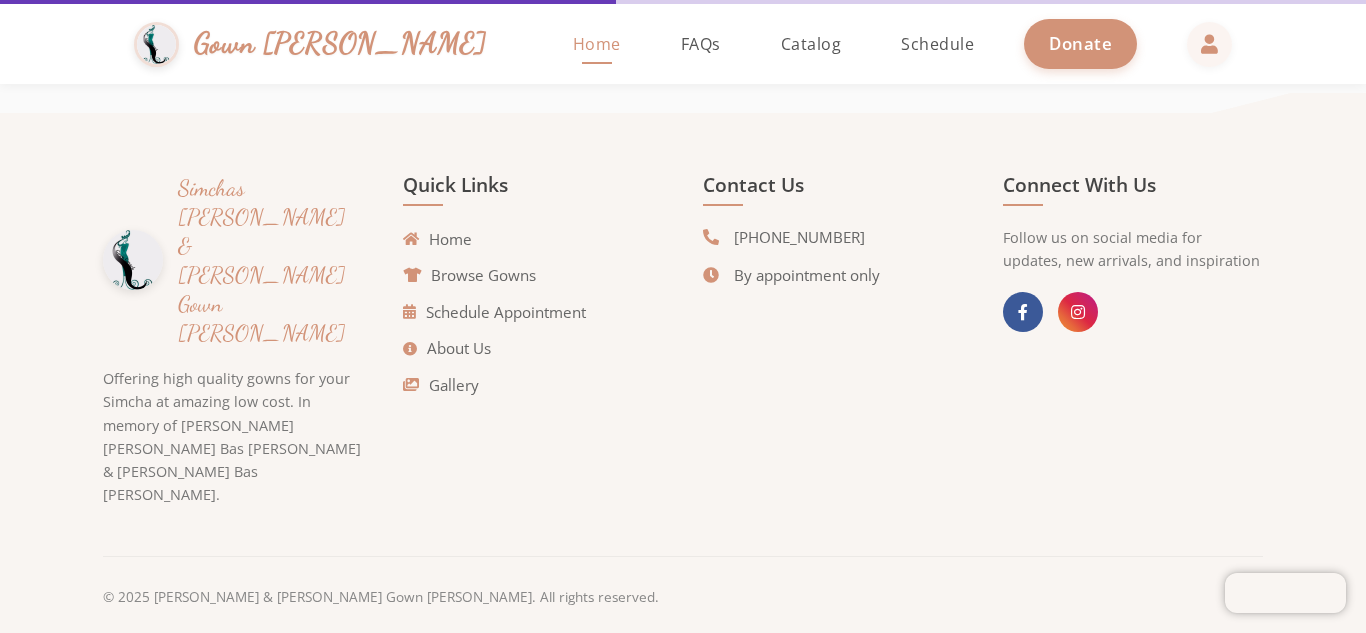 scroll, scrollTop: 4540, scrollLeft: 0, axis: vertical 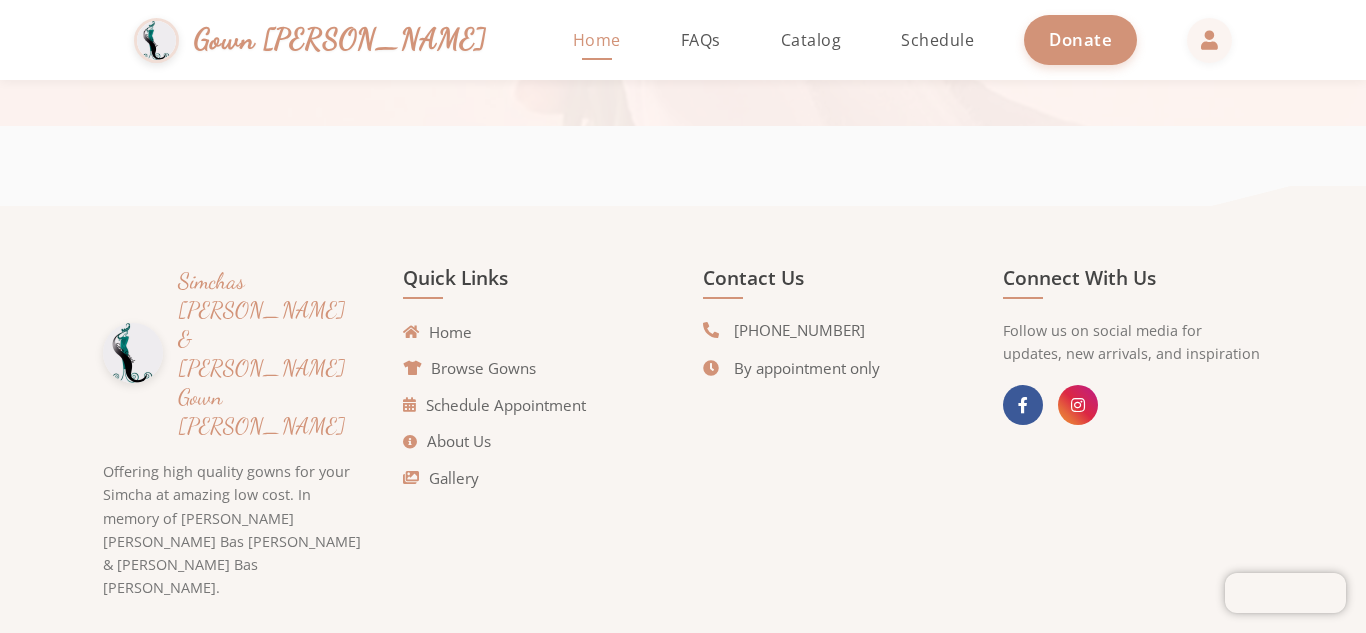 click on "Home" 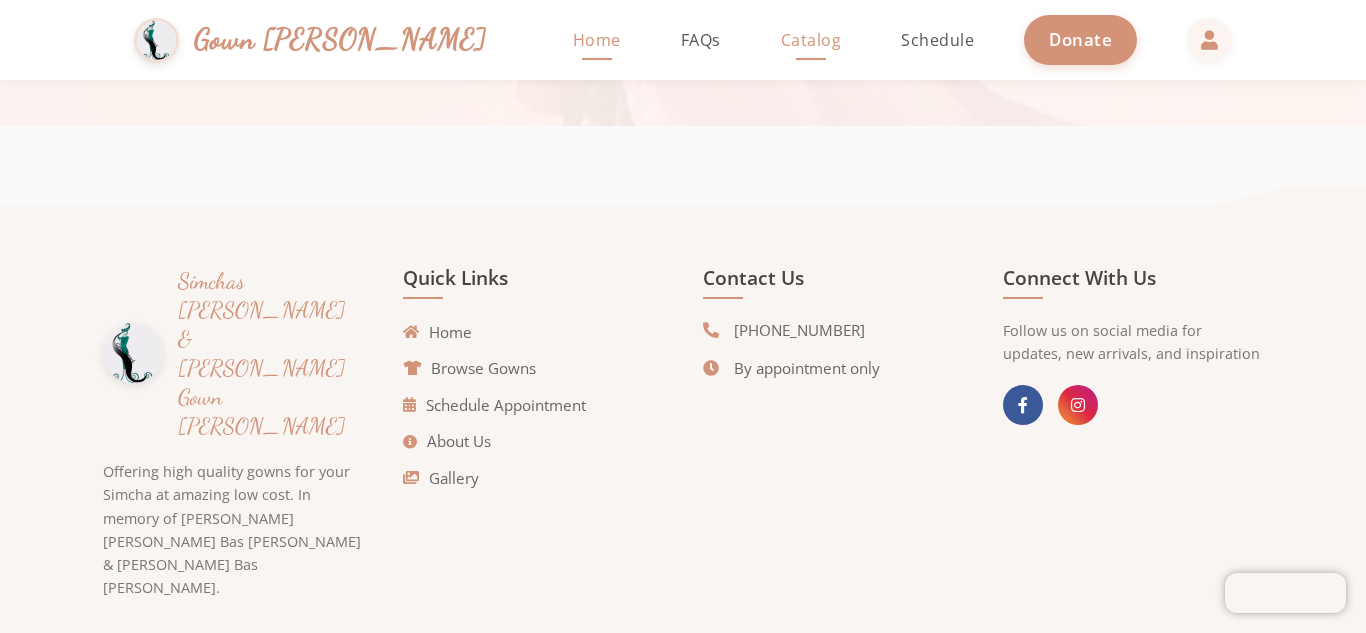 click on "Catalog" 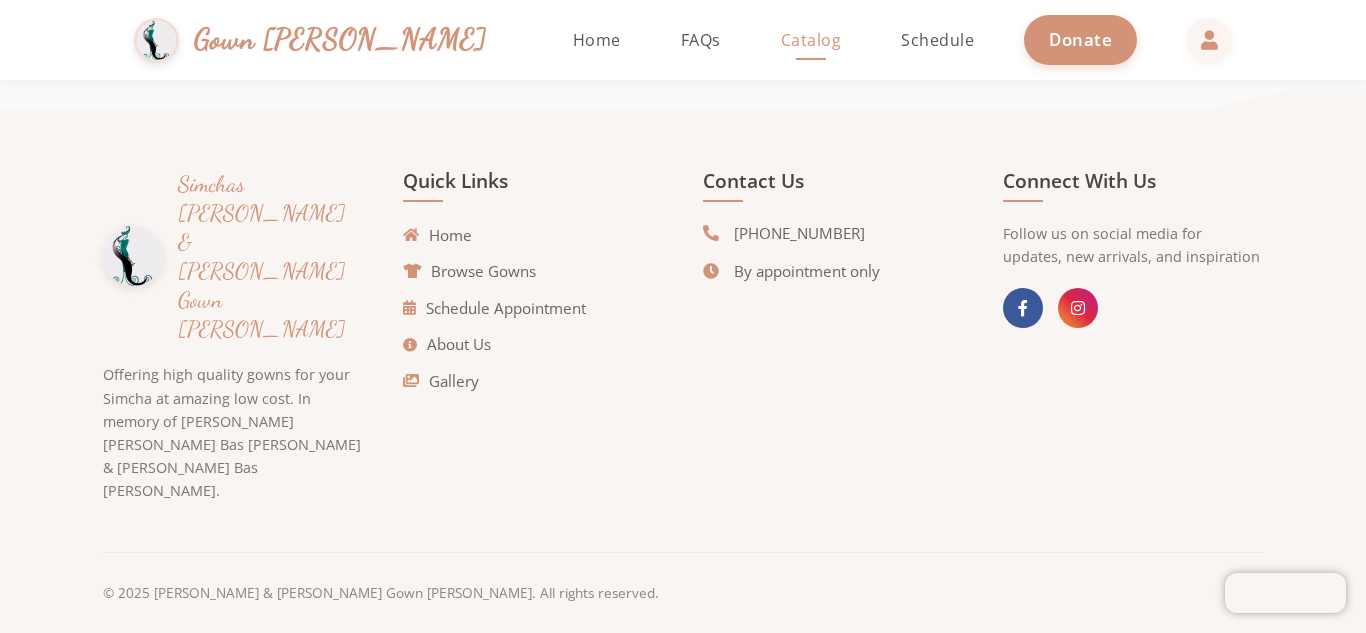 scroll, scrollTop: 1872, scrollLeft: 0, axis: vertical 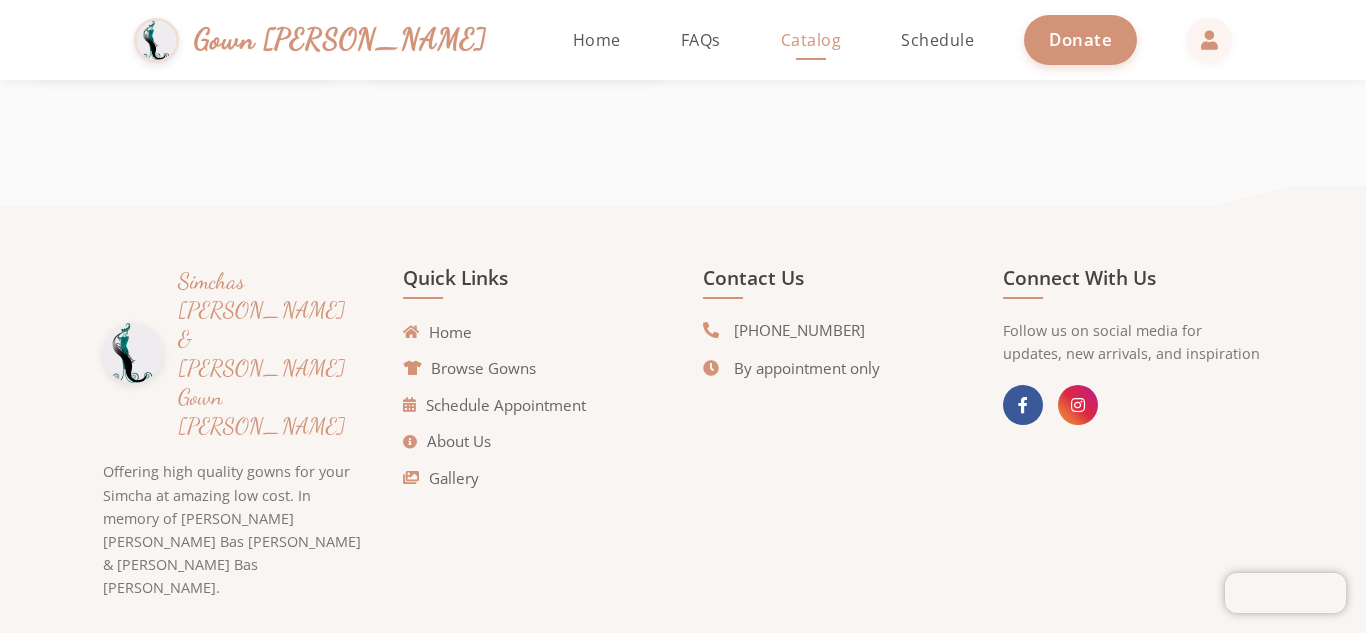 click on "Catalog" 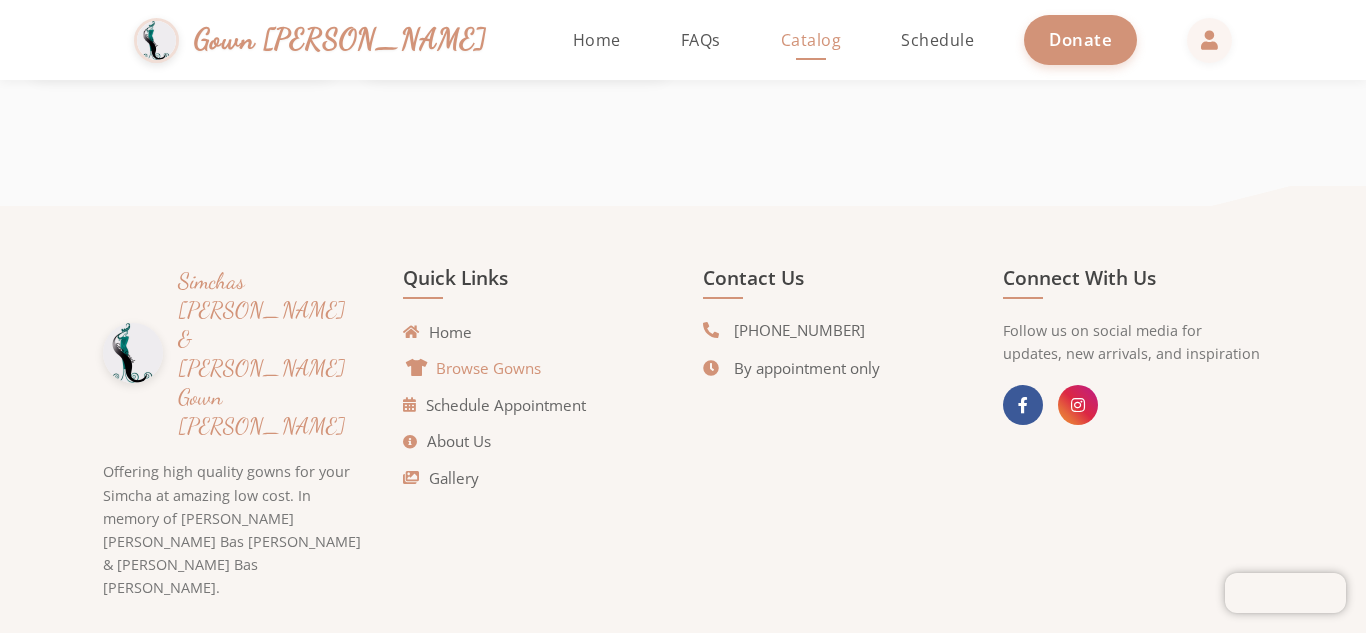 click on "Browse Gowns" 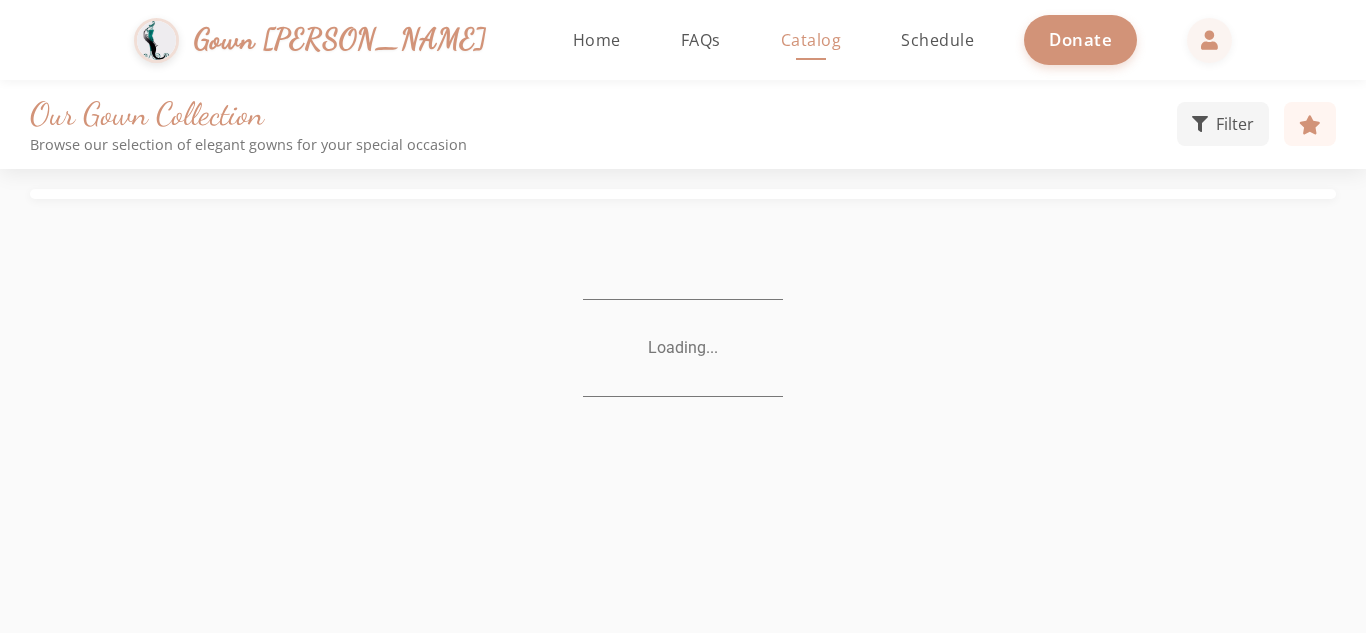 scroll, scrollTop: 0, scrollLeft: 0, axis: both 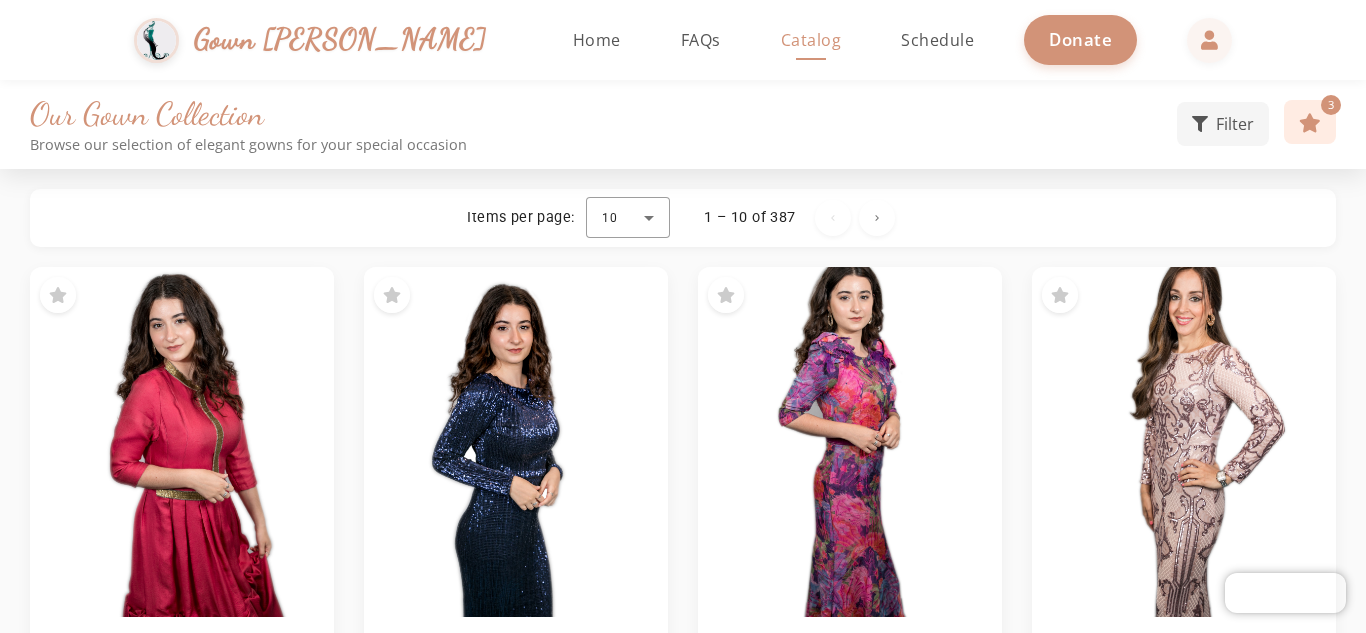 click on "3" 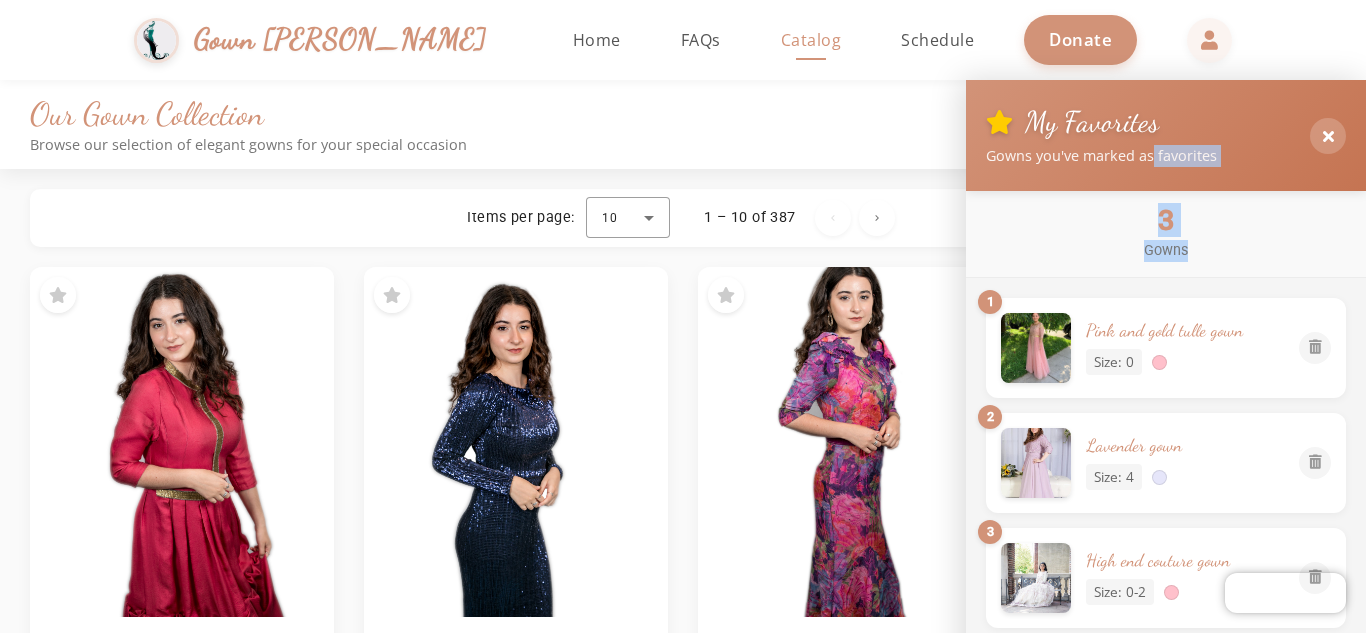 drag, startPoint x: 1154, startPoint y: 168, endPoint x: 1254, endPoint y: 246, distance: 126.82271 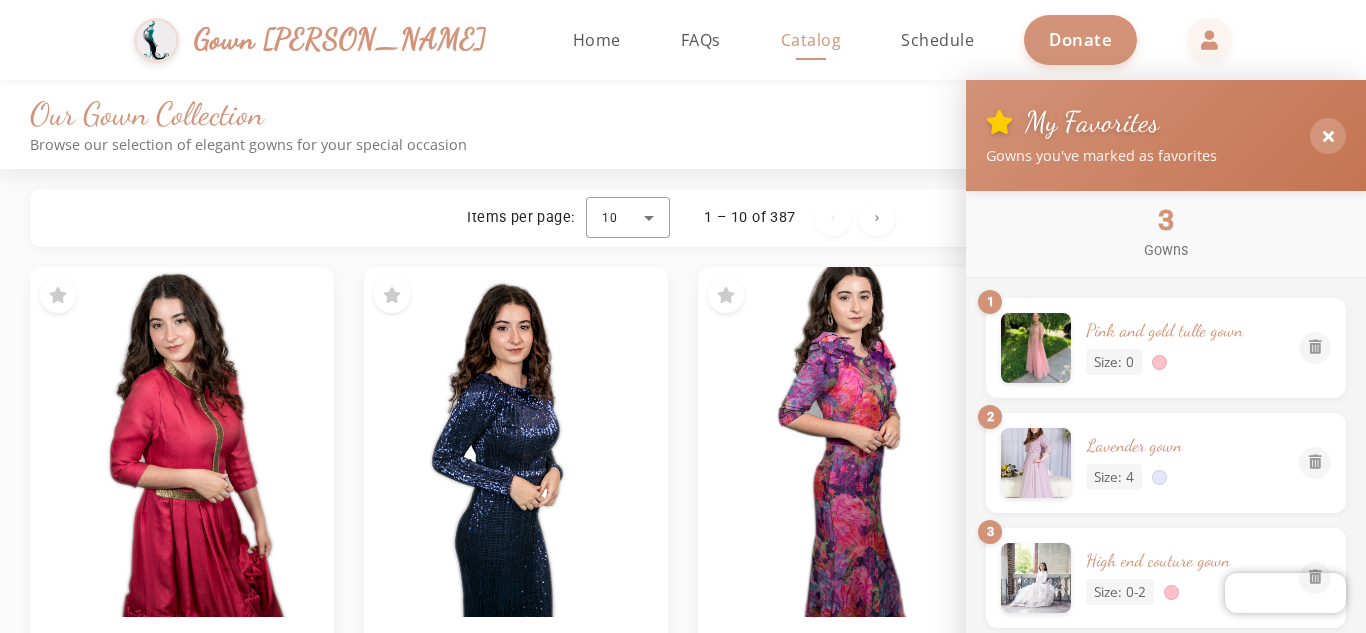 click on "3 Gowns" 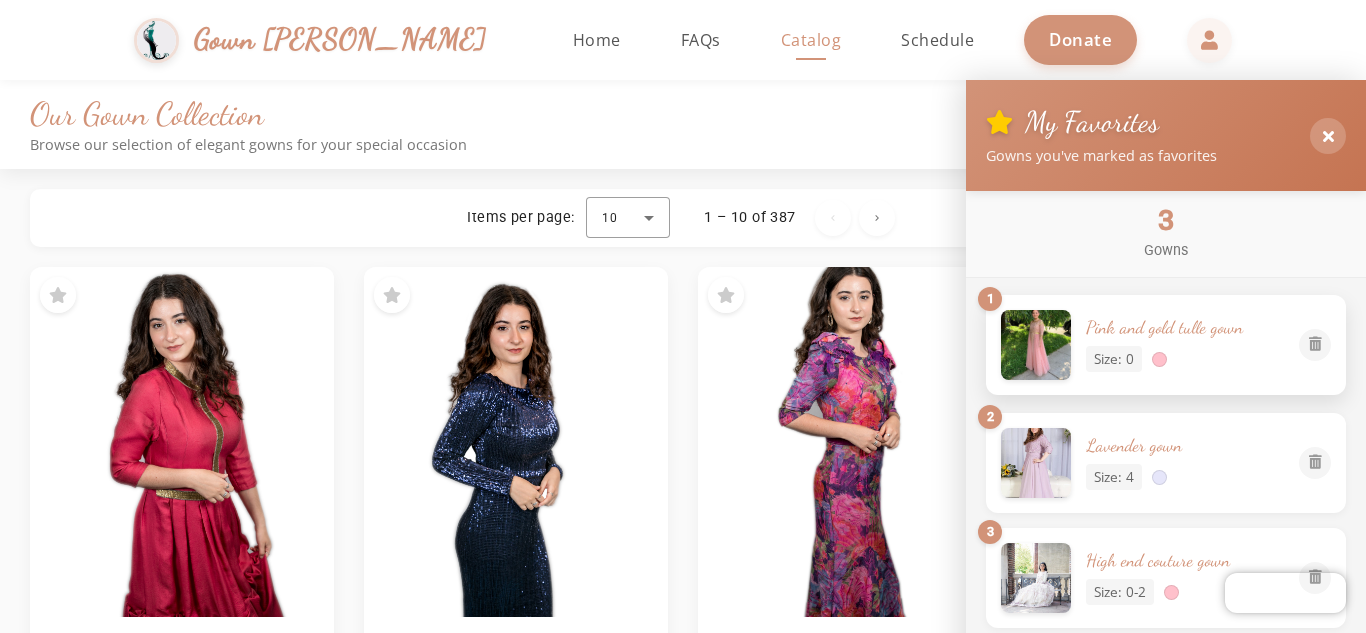 click 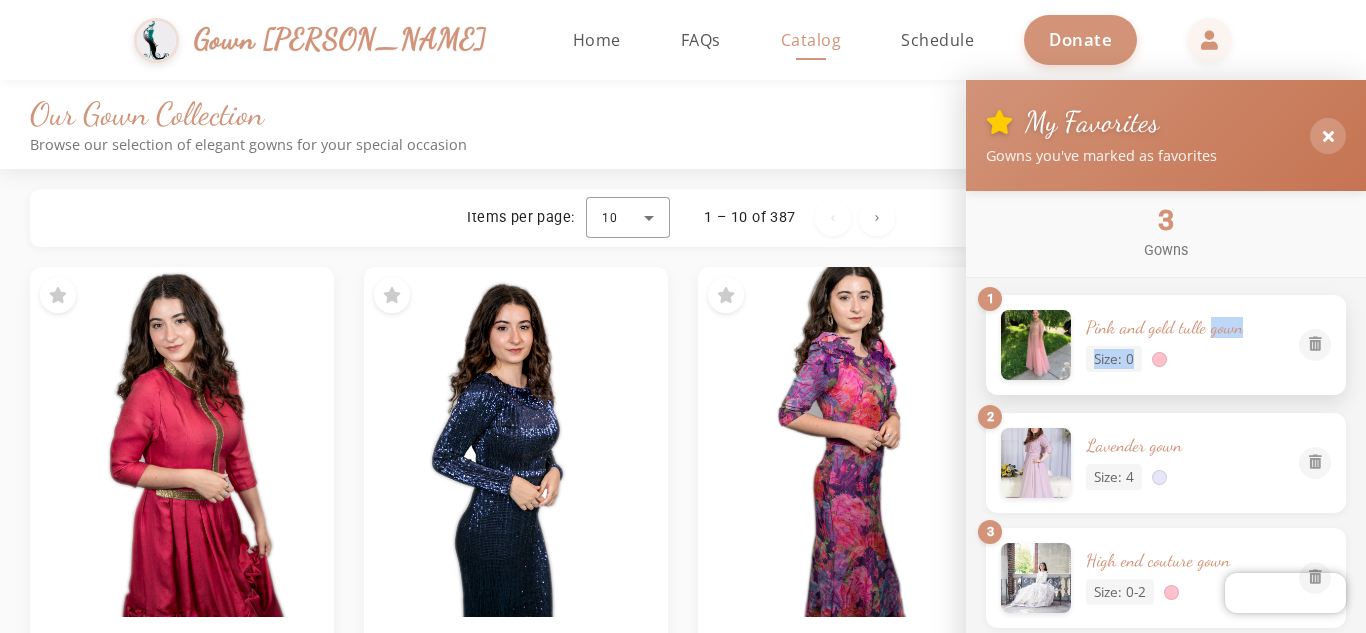 drag, startPoint x: 1217, startPoint y: 347, endPoint x: 1213, endPoint y: 323, distance: 24.33105 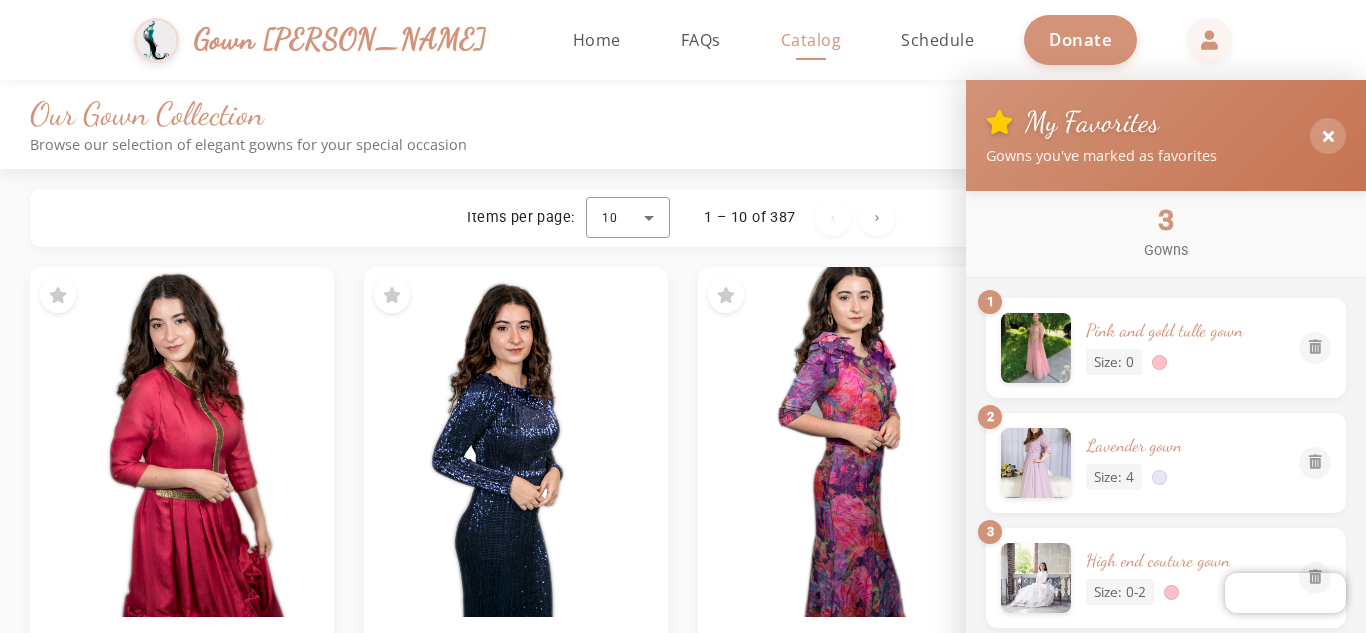 click on "1 Pink and gold tulle gown Size: 0 2 Lavender gown  Size: 4 3 High end couture gown Size: 0-2" 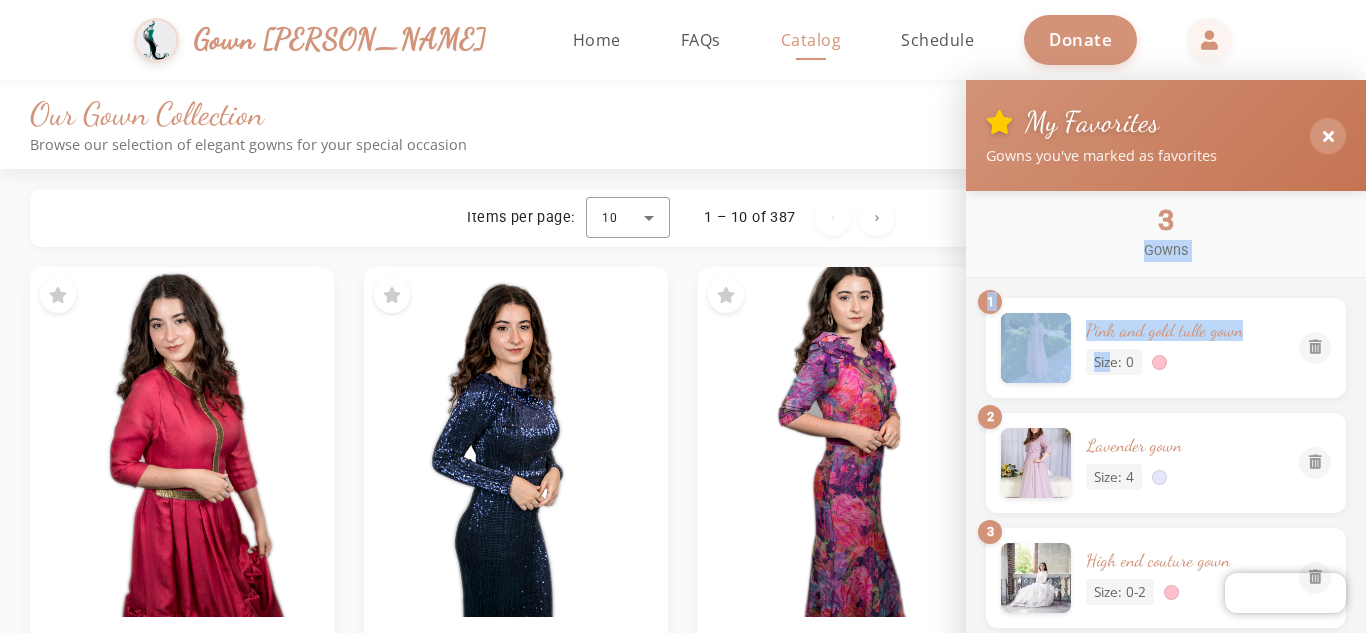 drag, startPoint x: 1110, startPoint y: 366, endPoint x: 1173, endPoint y: 227, distance: 152.61061 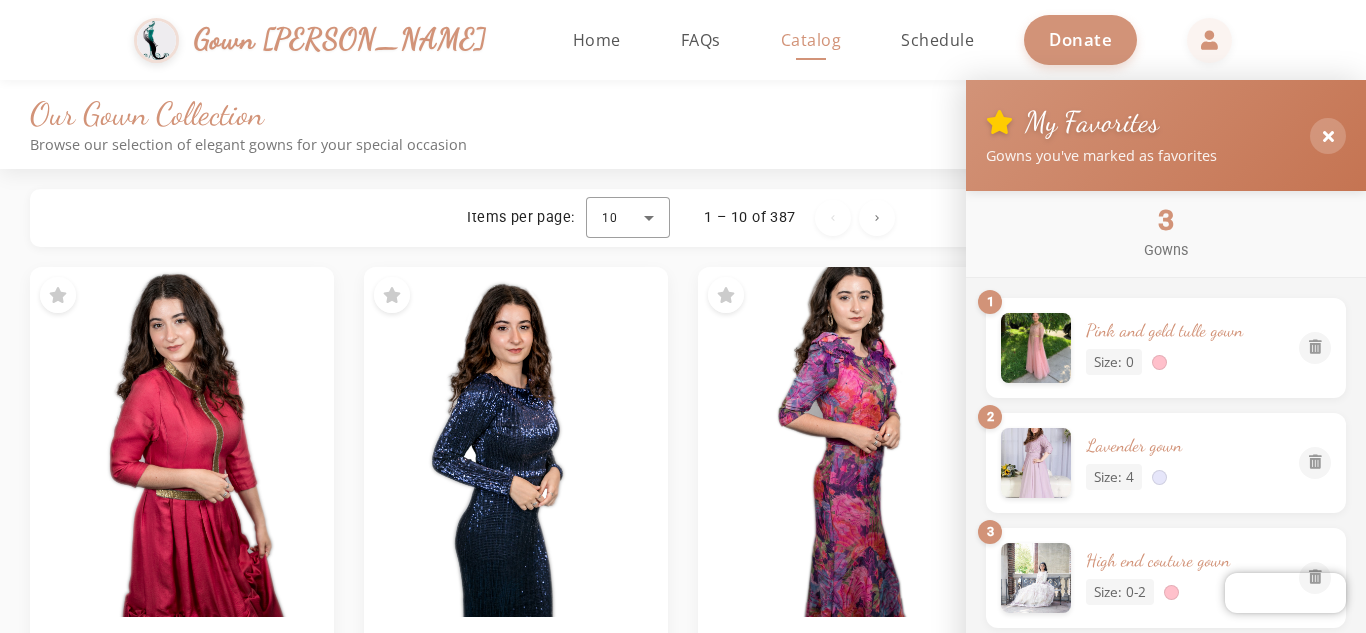 click on "My Favorites" 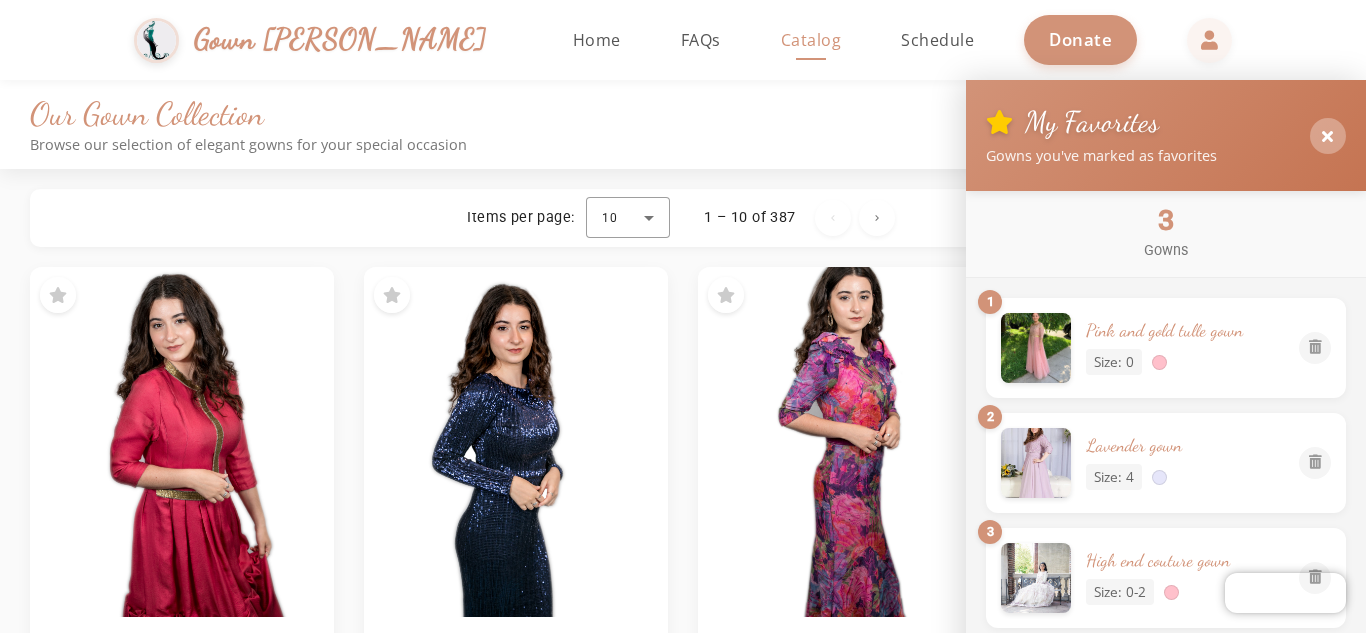 click 